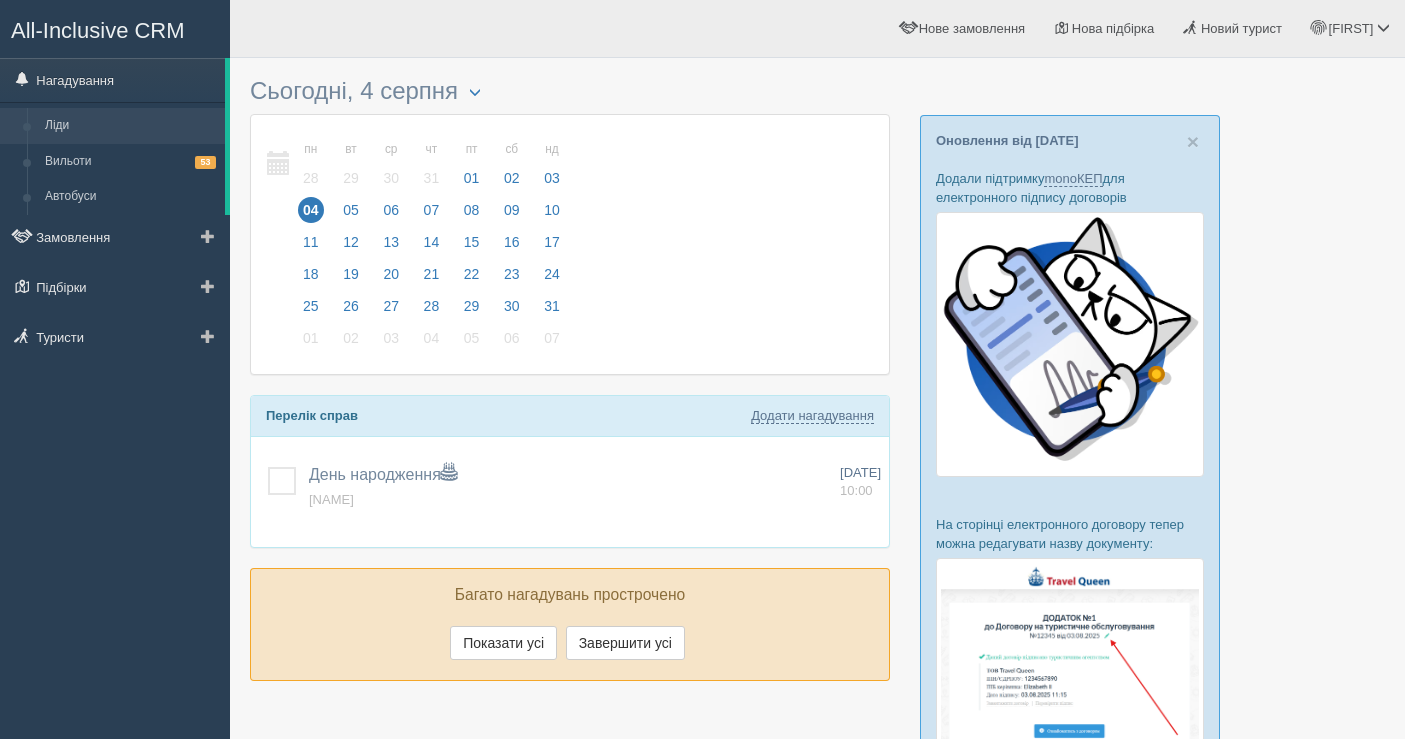 scroll, scrollTop: 0, scrollLeft: 0, axis: both 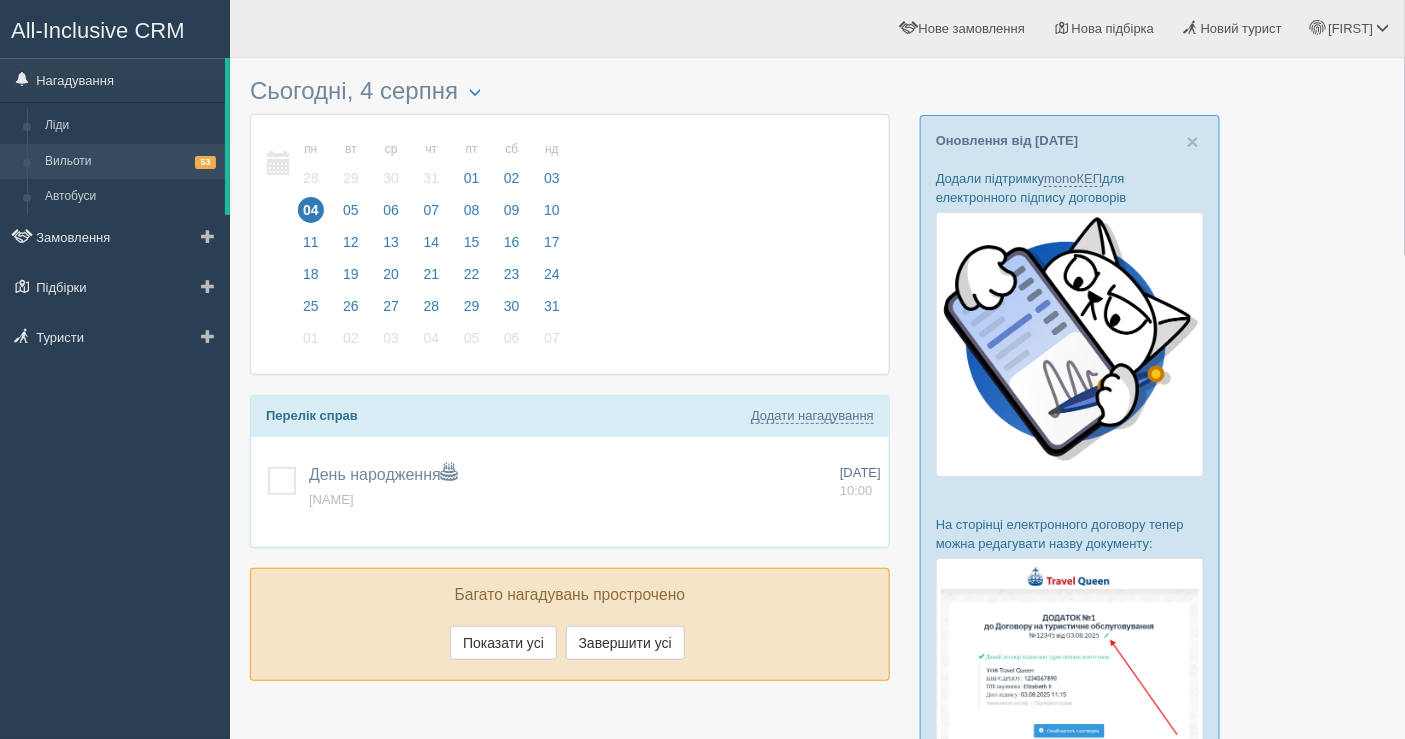 click on "Вильоти 53" at bounding box center (130, 162) 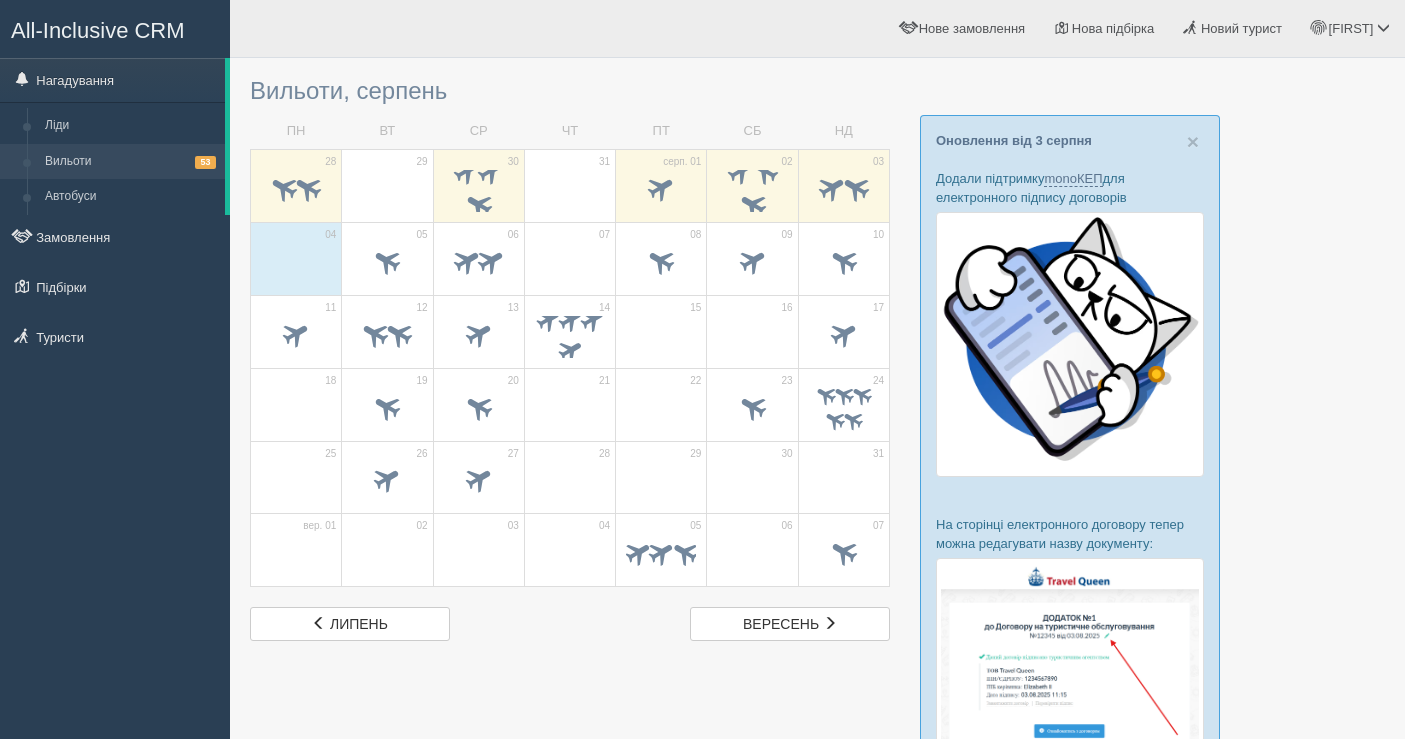 scroll, scrollTop: 0, scrollLeft: 0, axis: both 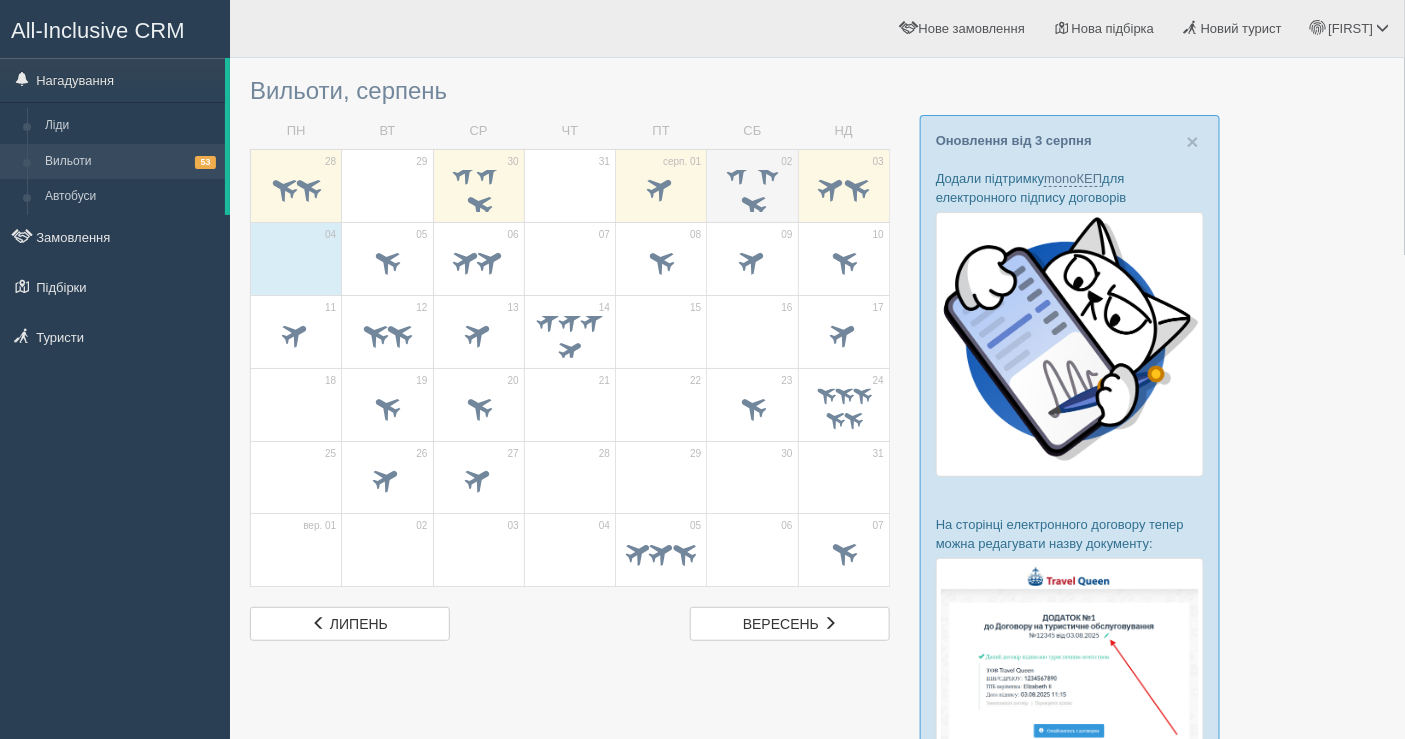 click at bounding box center (764, 170) 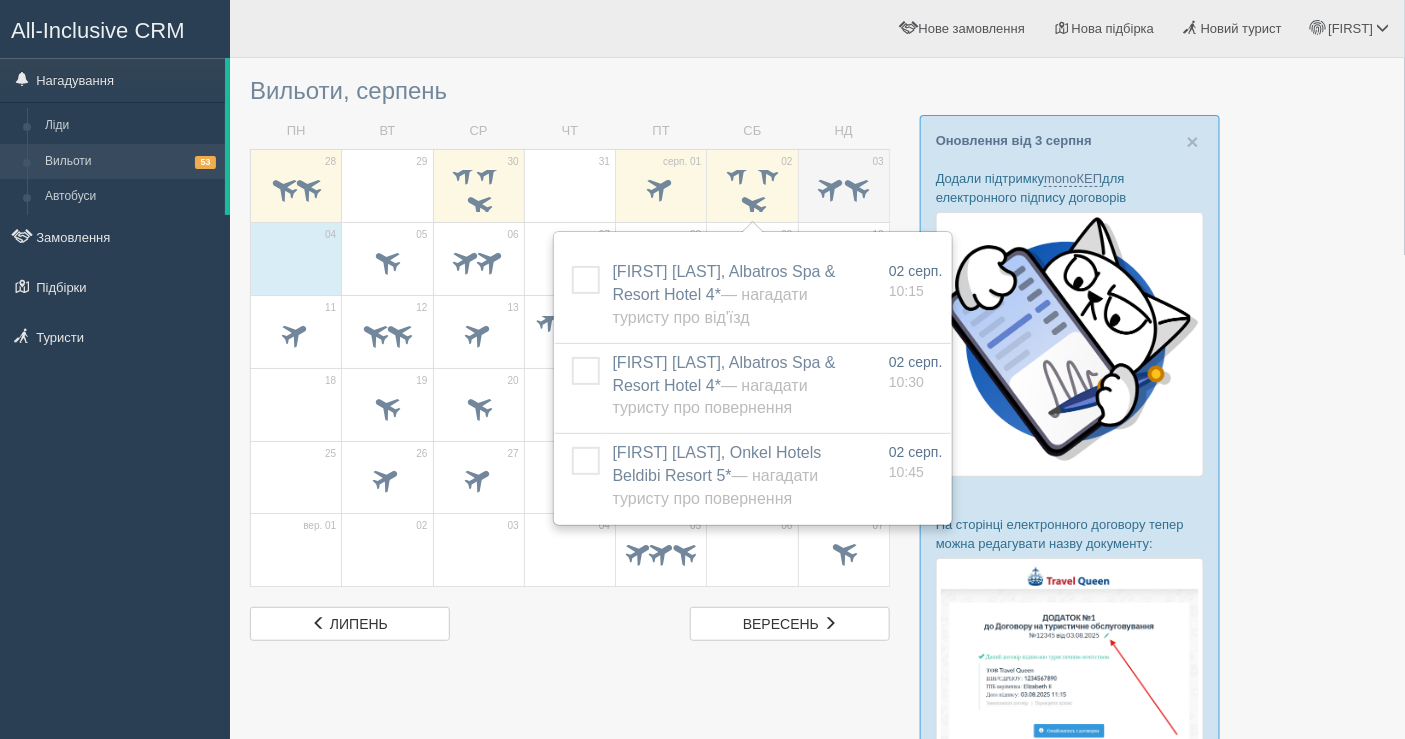 click at bounding box center [831, 187] 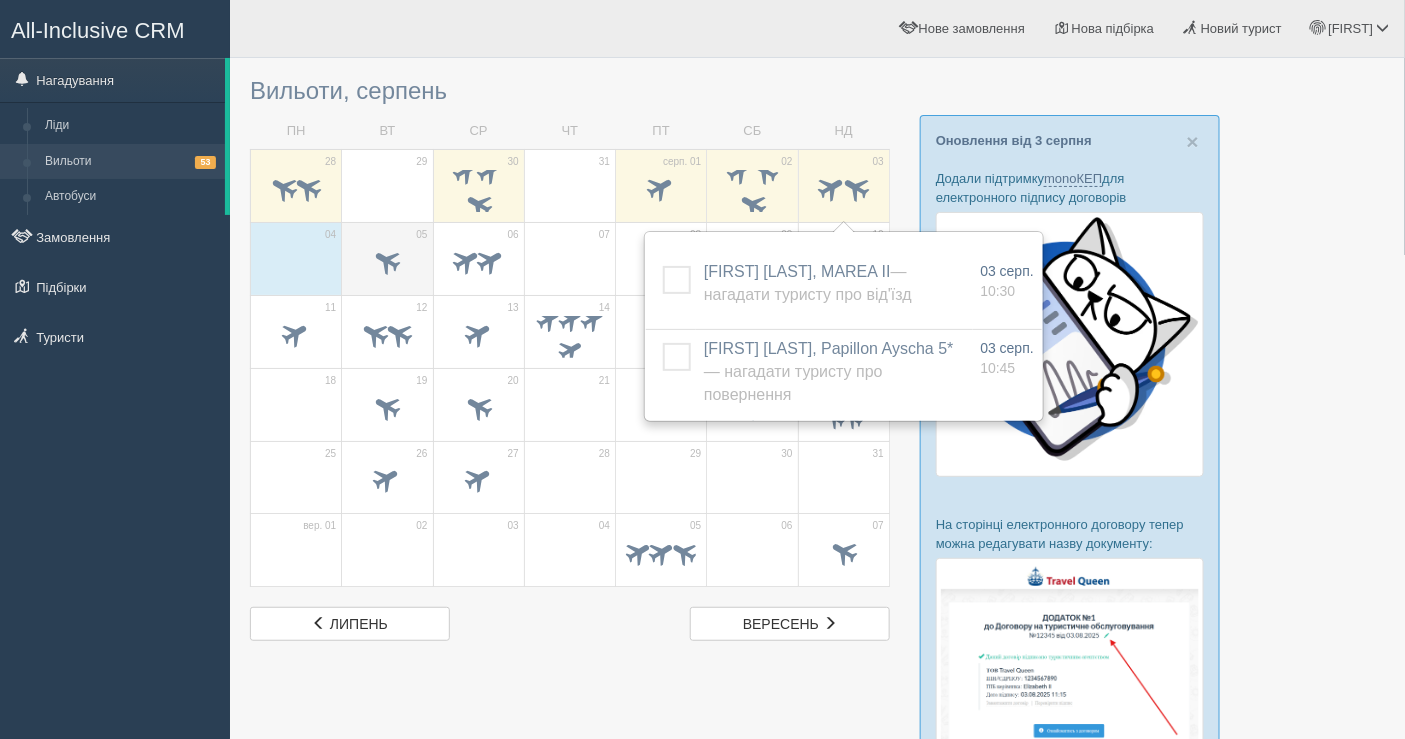click on "05" at bounding box center (387, 258) 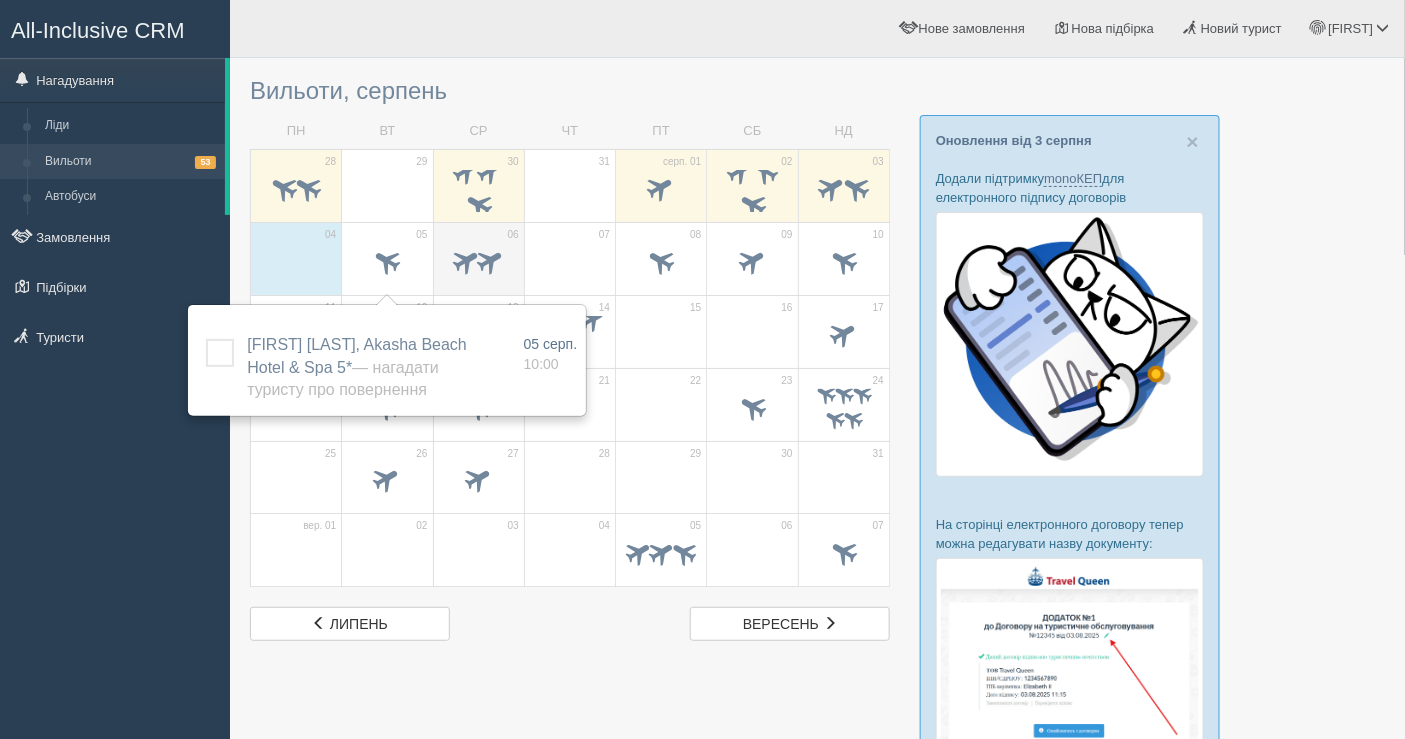 click at bounding box center [479, 264] 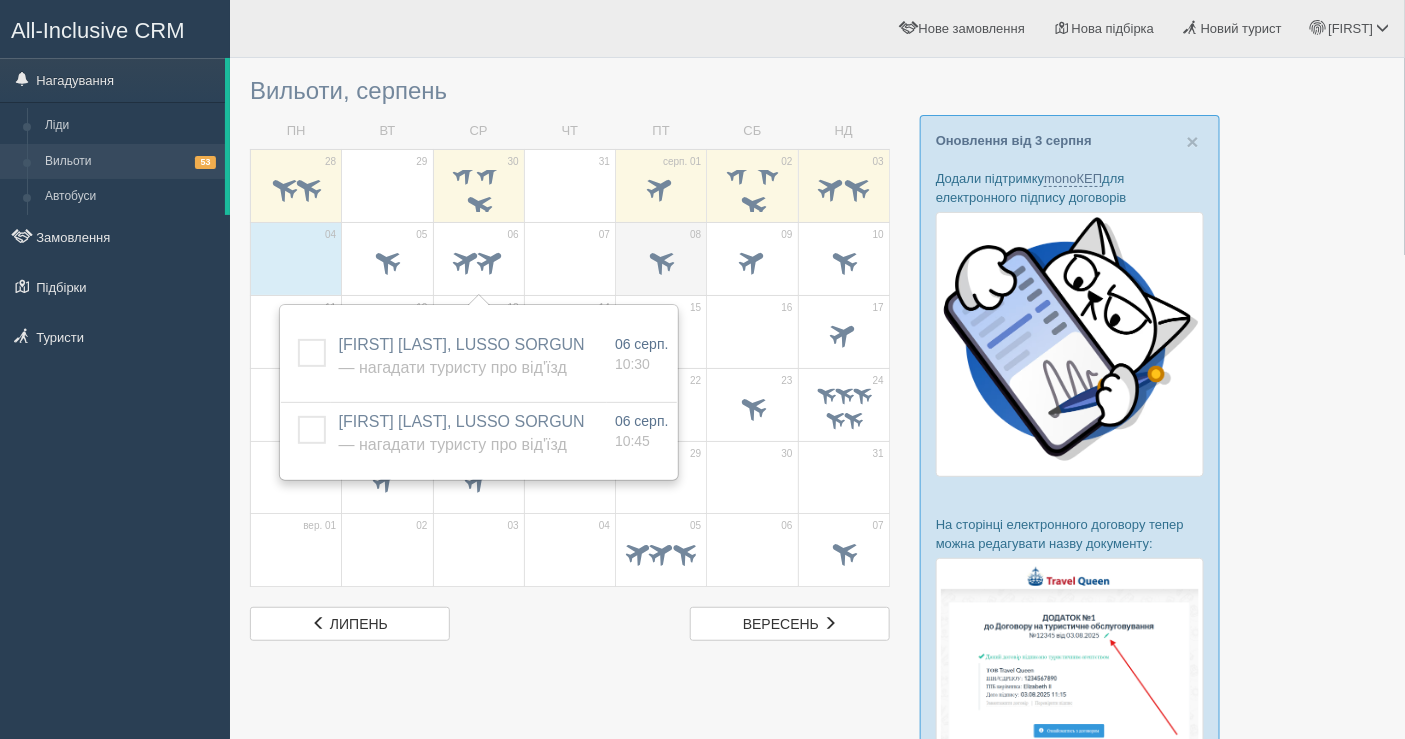 click at bounding box center [661, 260] 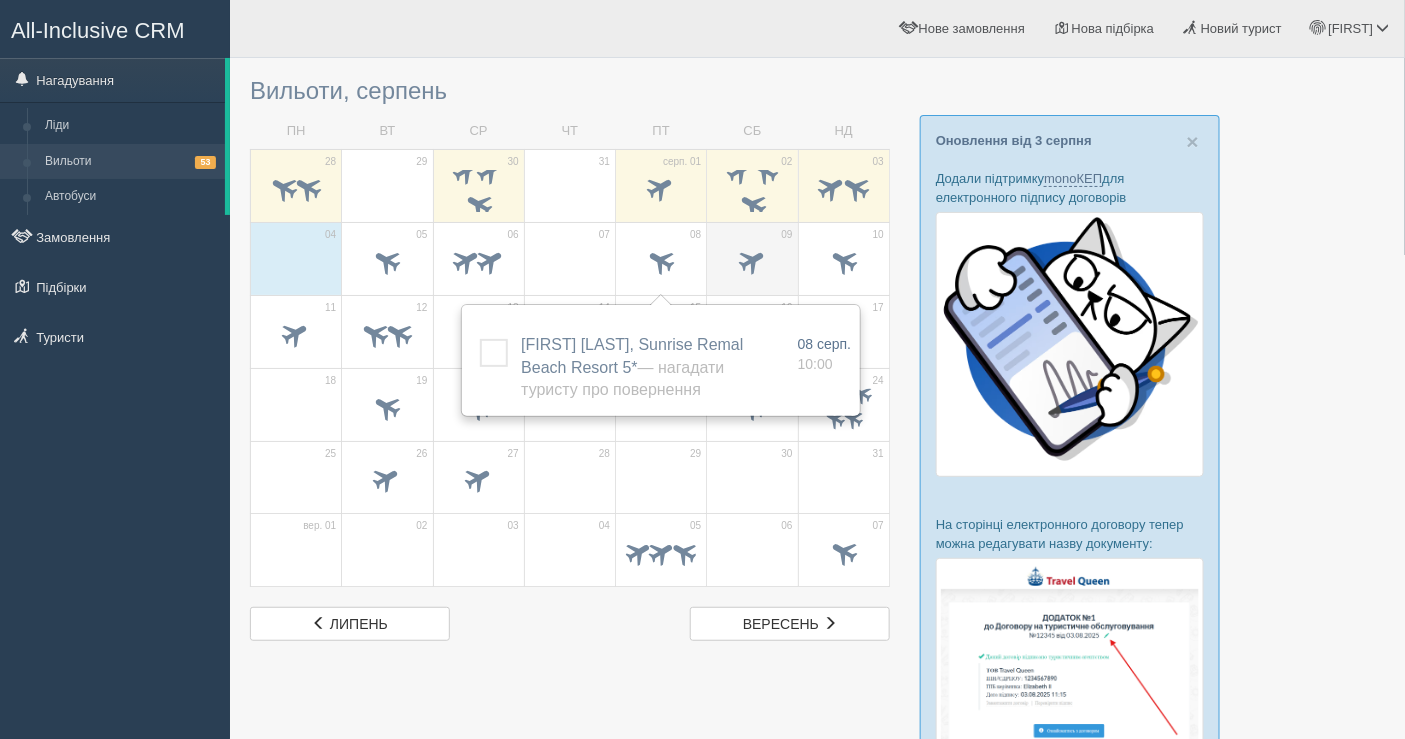 click at bounding box center (752, 264) 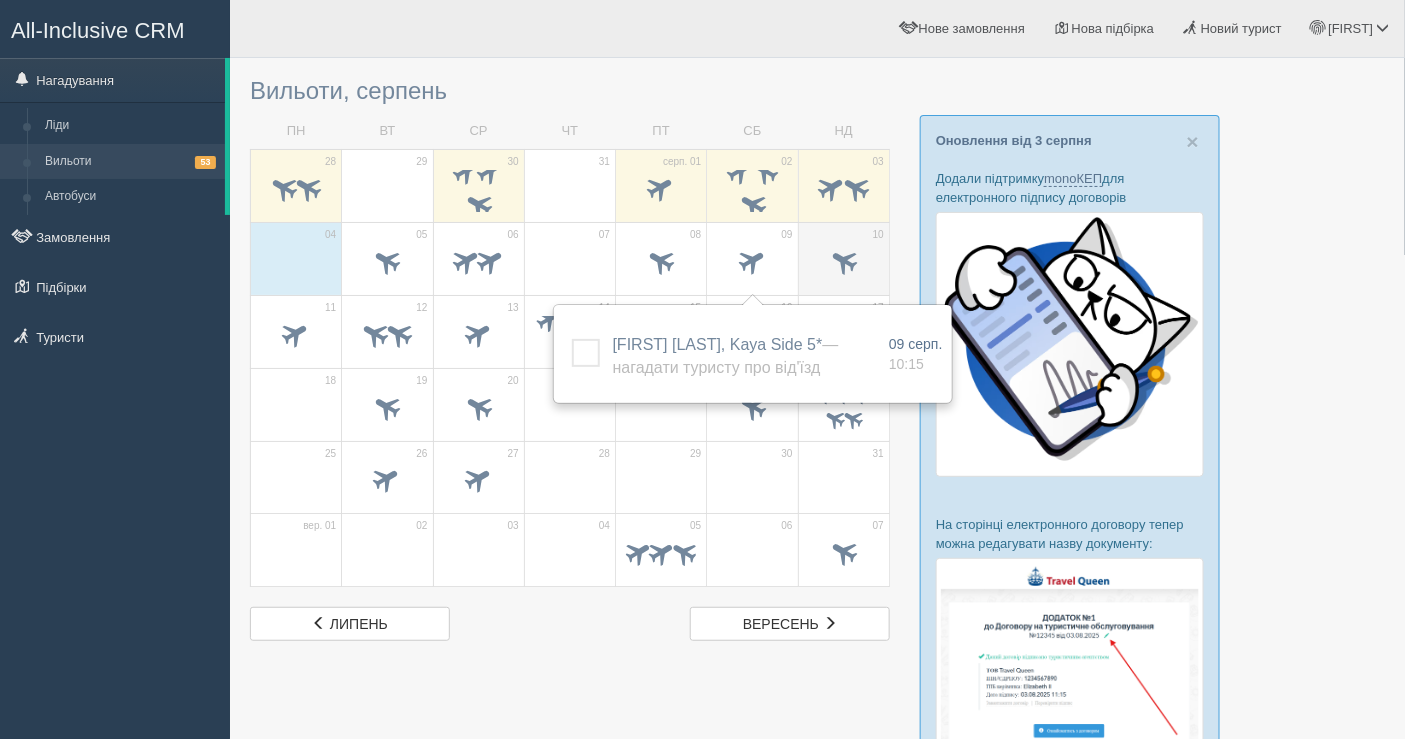 click at bounding box center (843, 260) 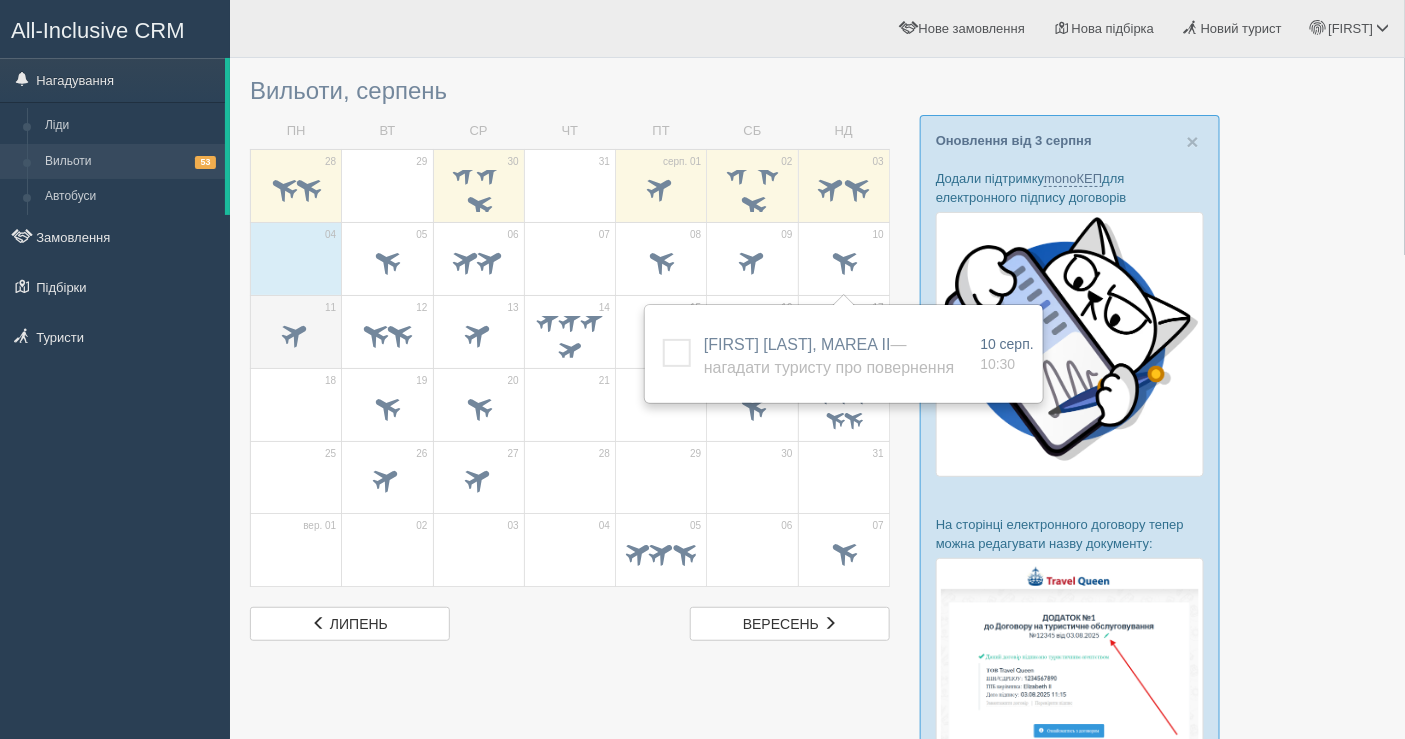click at bounding box center (296, 337) 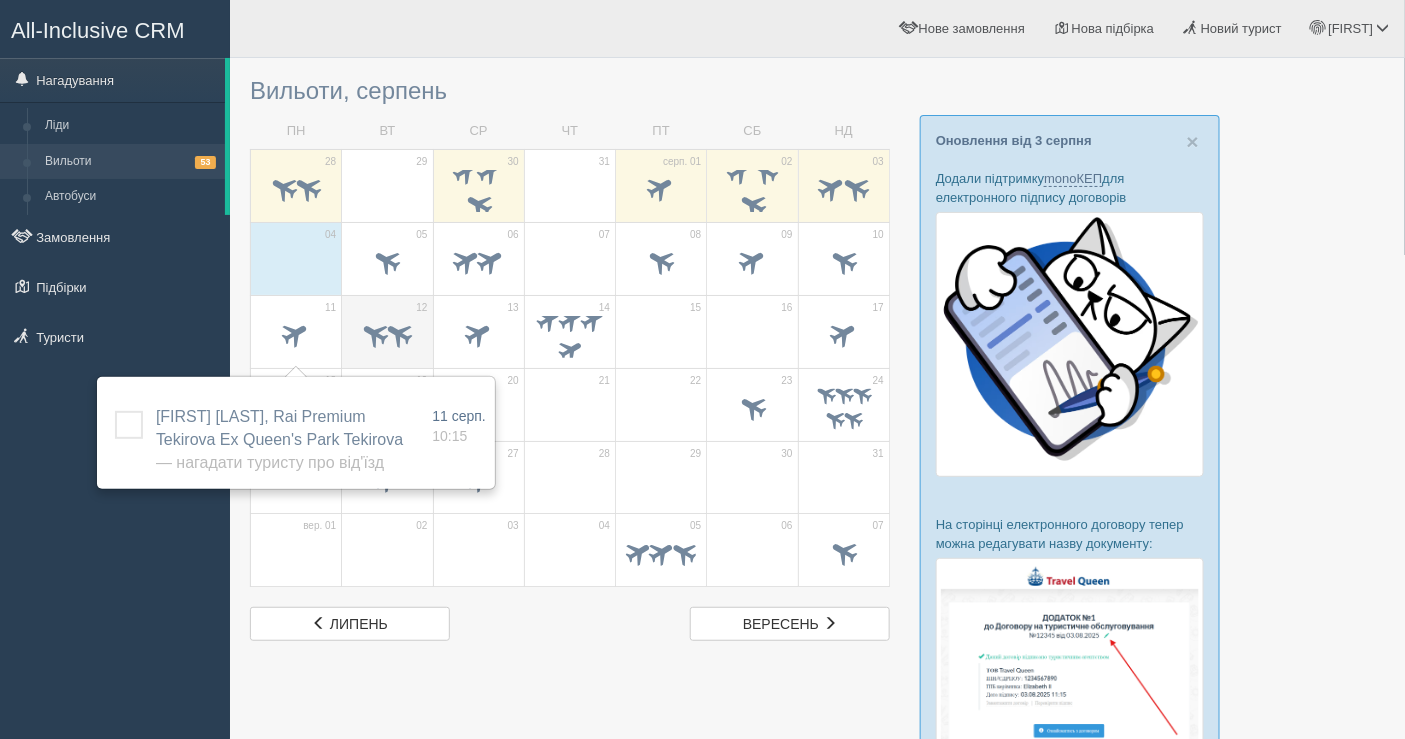 click at bounding box center (399, 333) 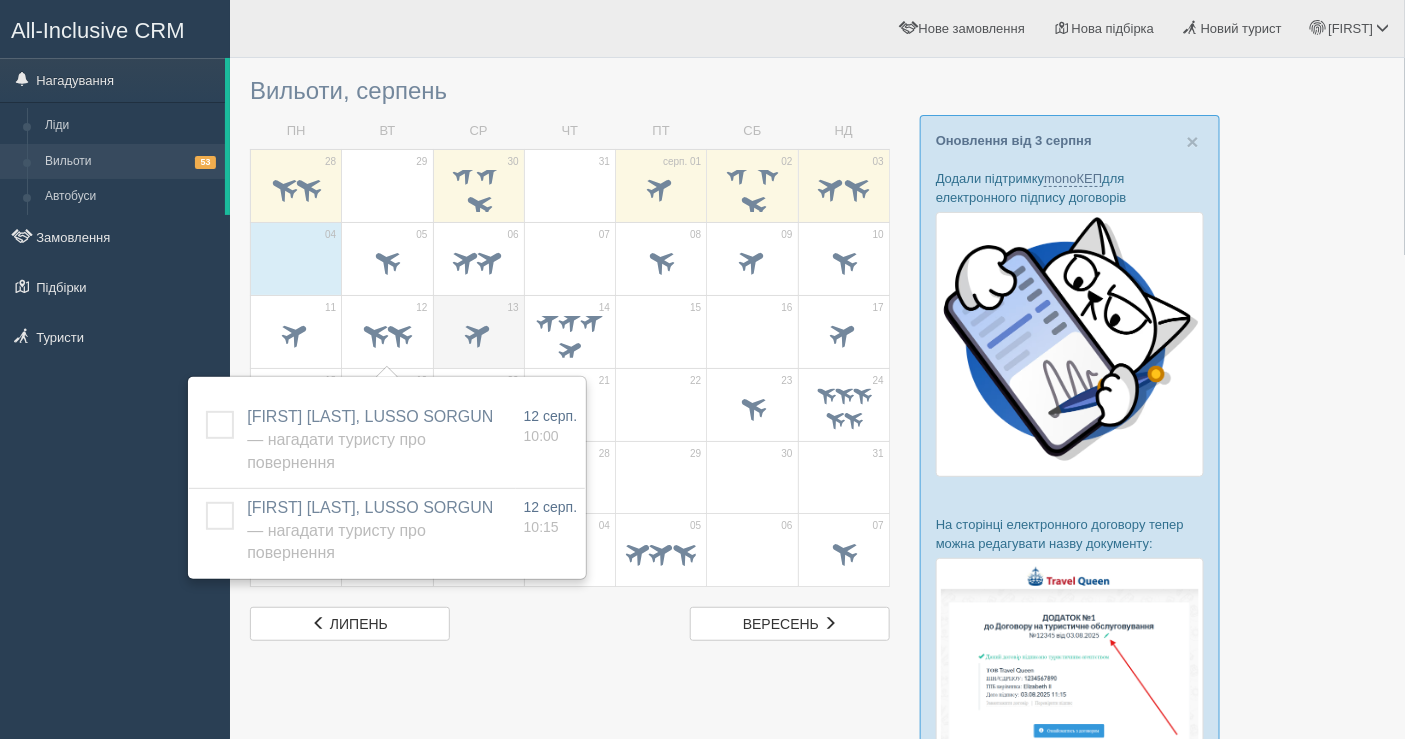 click at bounding box center (479, 337) 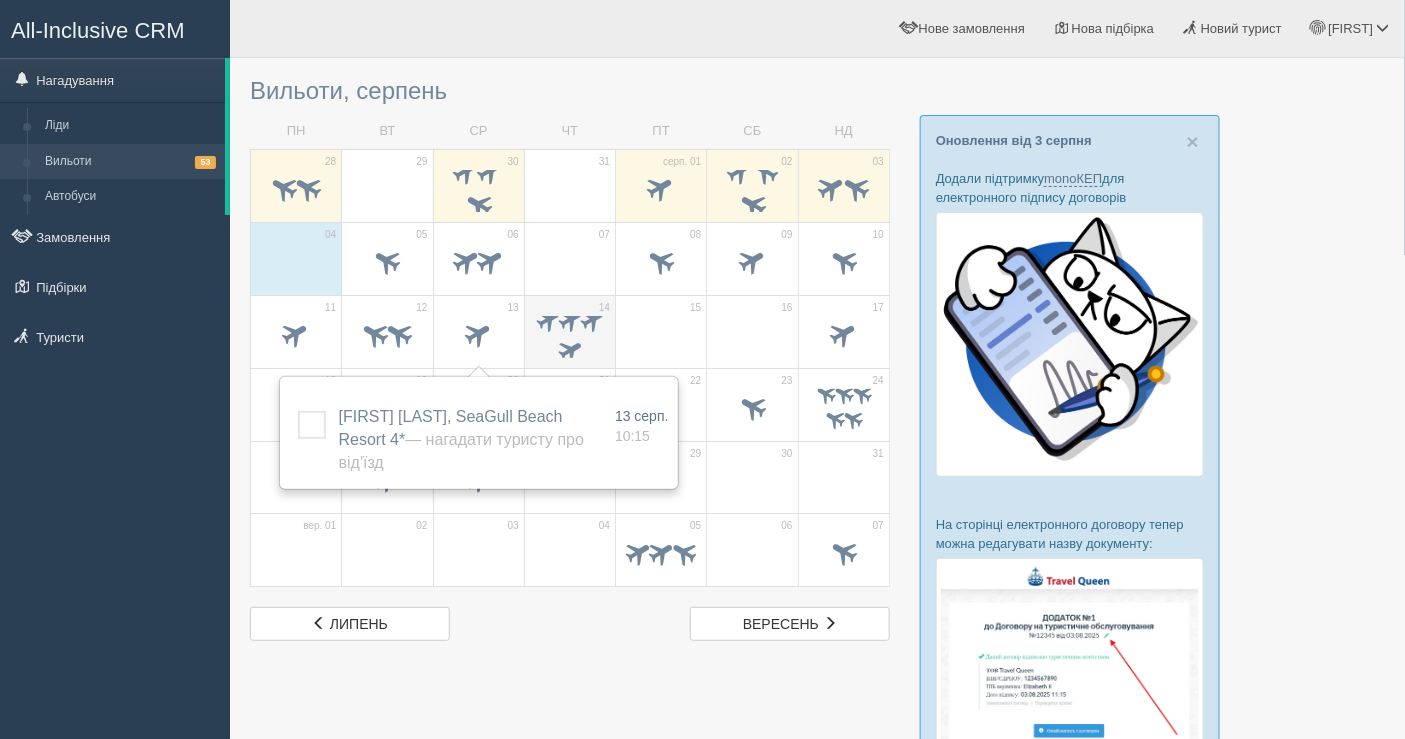 click at bounding box center (570, 336) 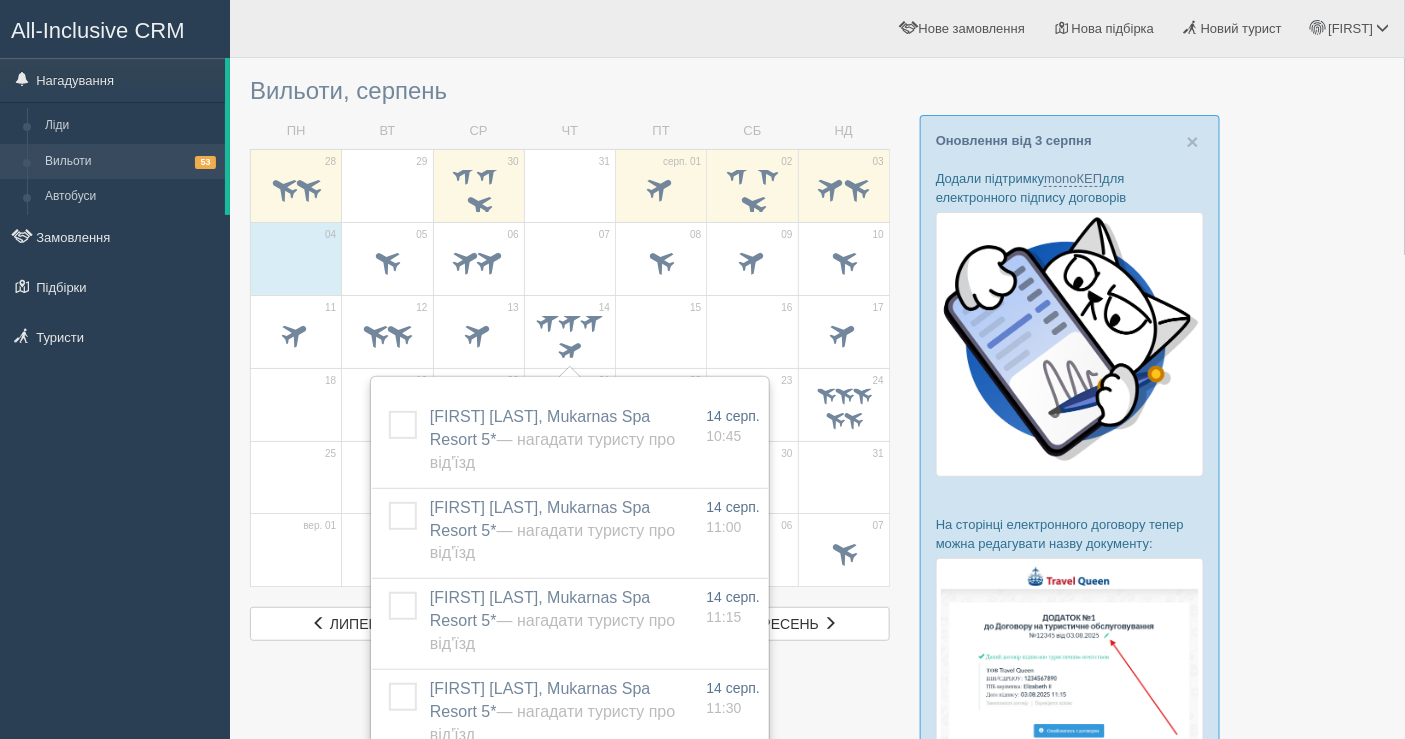 click on "All-Inclusive CRM
Нагадування
Ліди
Вильоти 53
Автобуси" at bounding box center [115, 369] 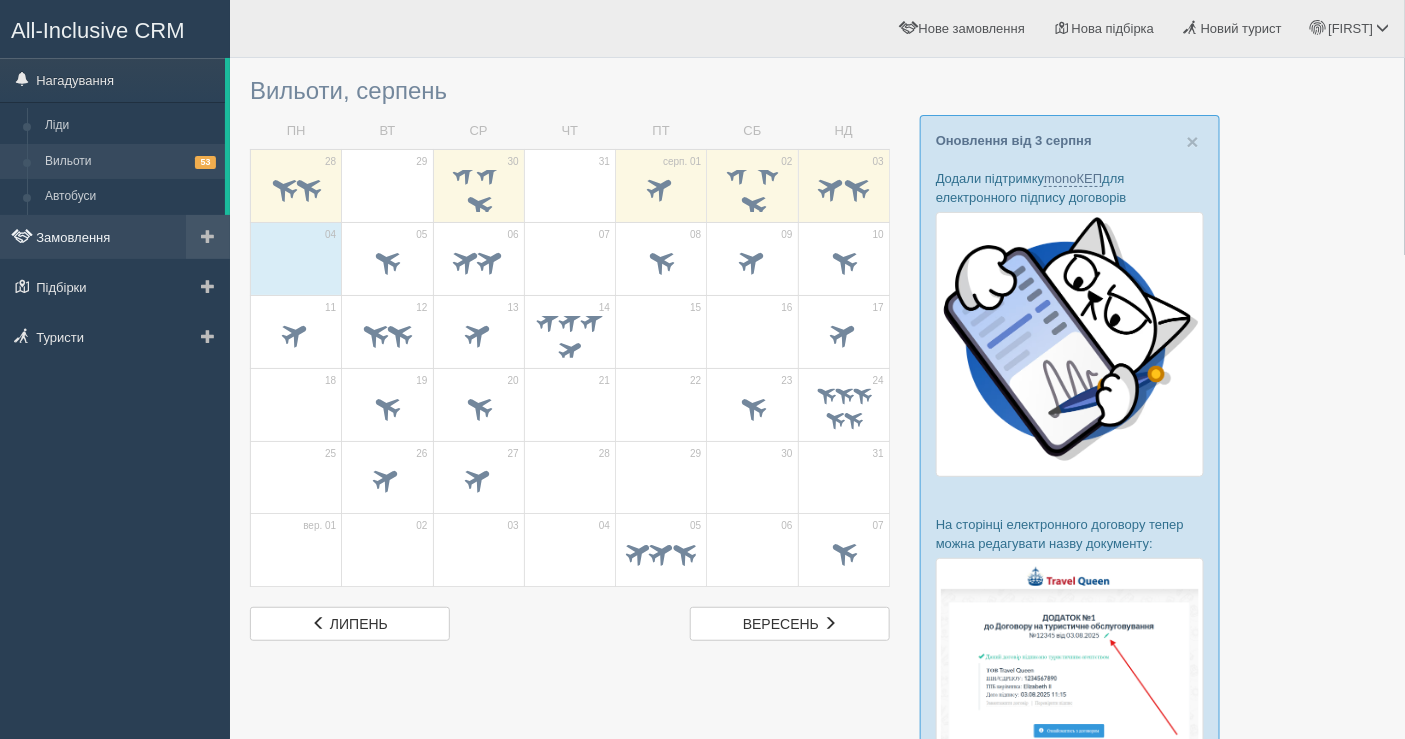 click on "Замовлення" at bounding box center [115, 237] 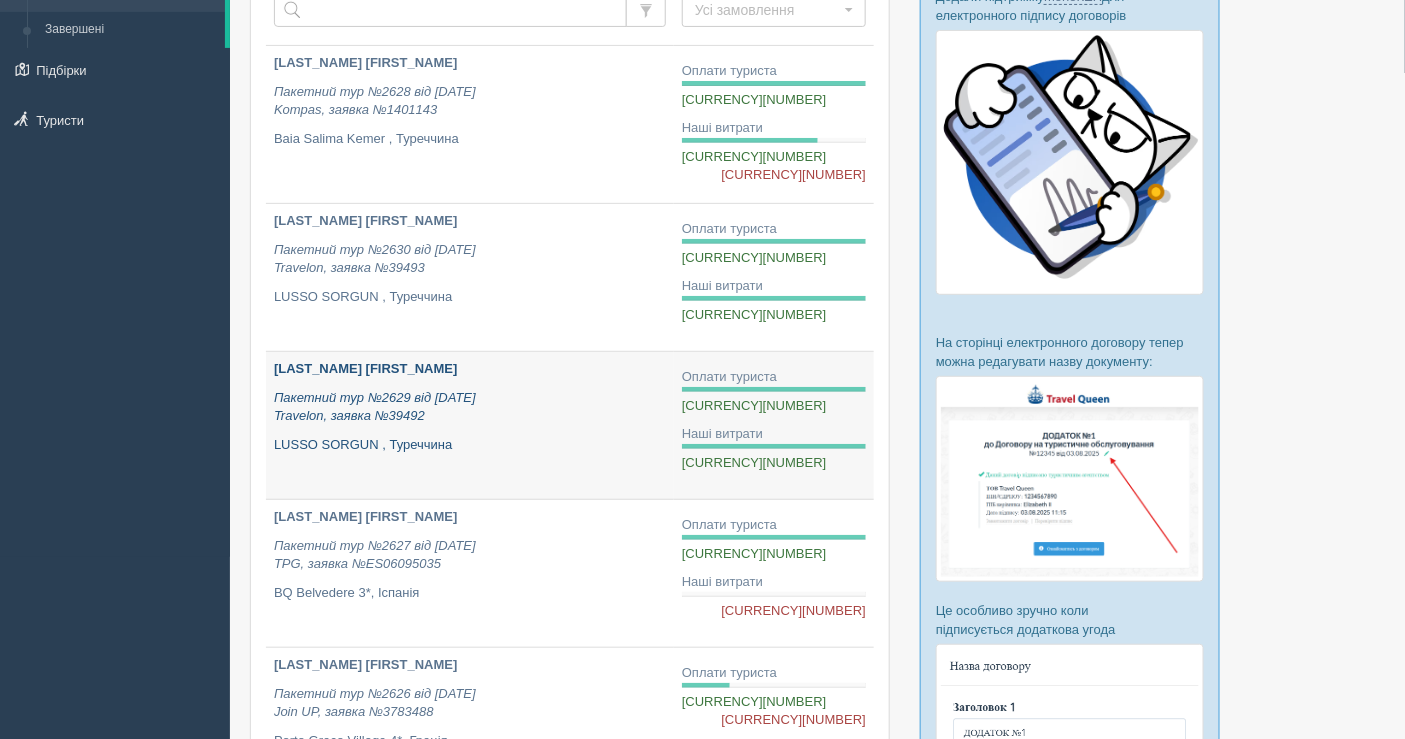 scroll, scrollTop: 222, scrollLeft: 0, axis: vertical 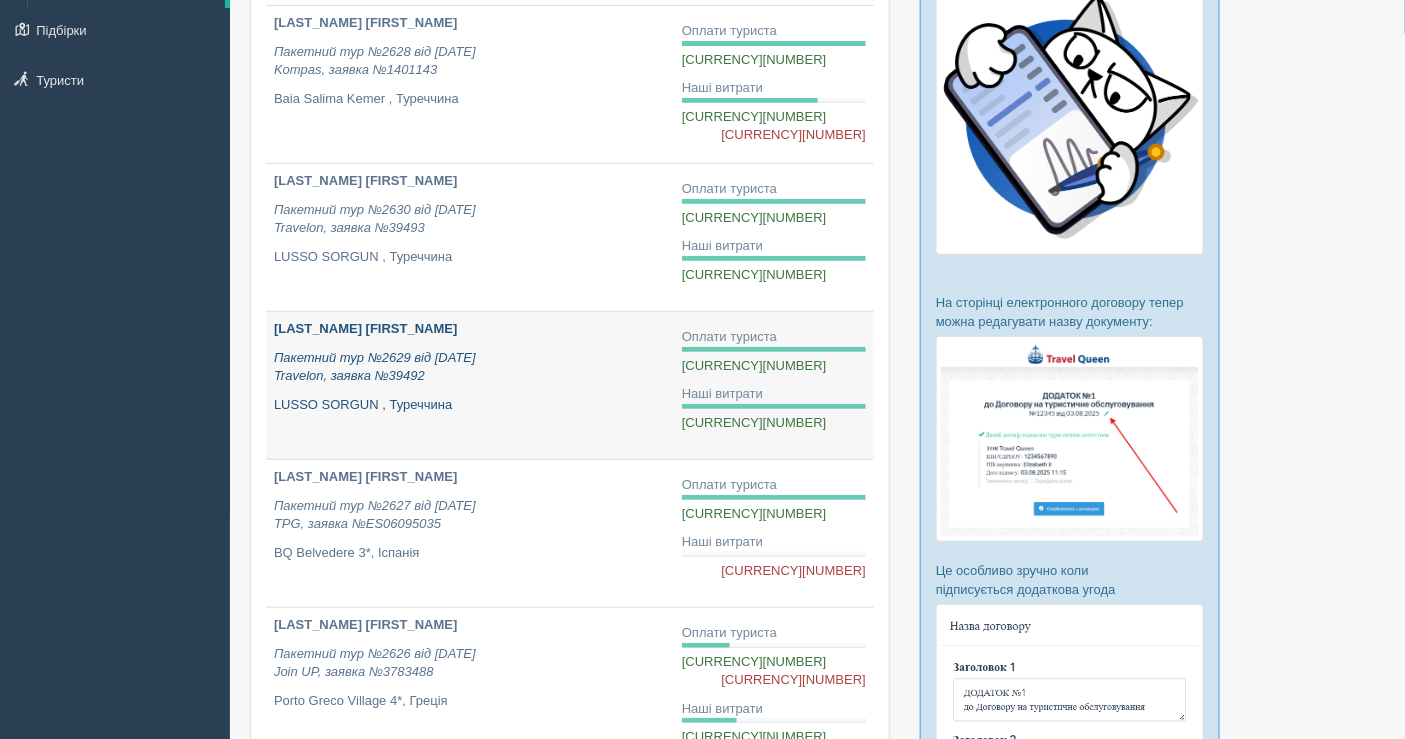 click on "[LAST_NAME] [FIRST_NAME]" at bounding box center (470, 329) 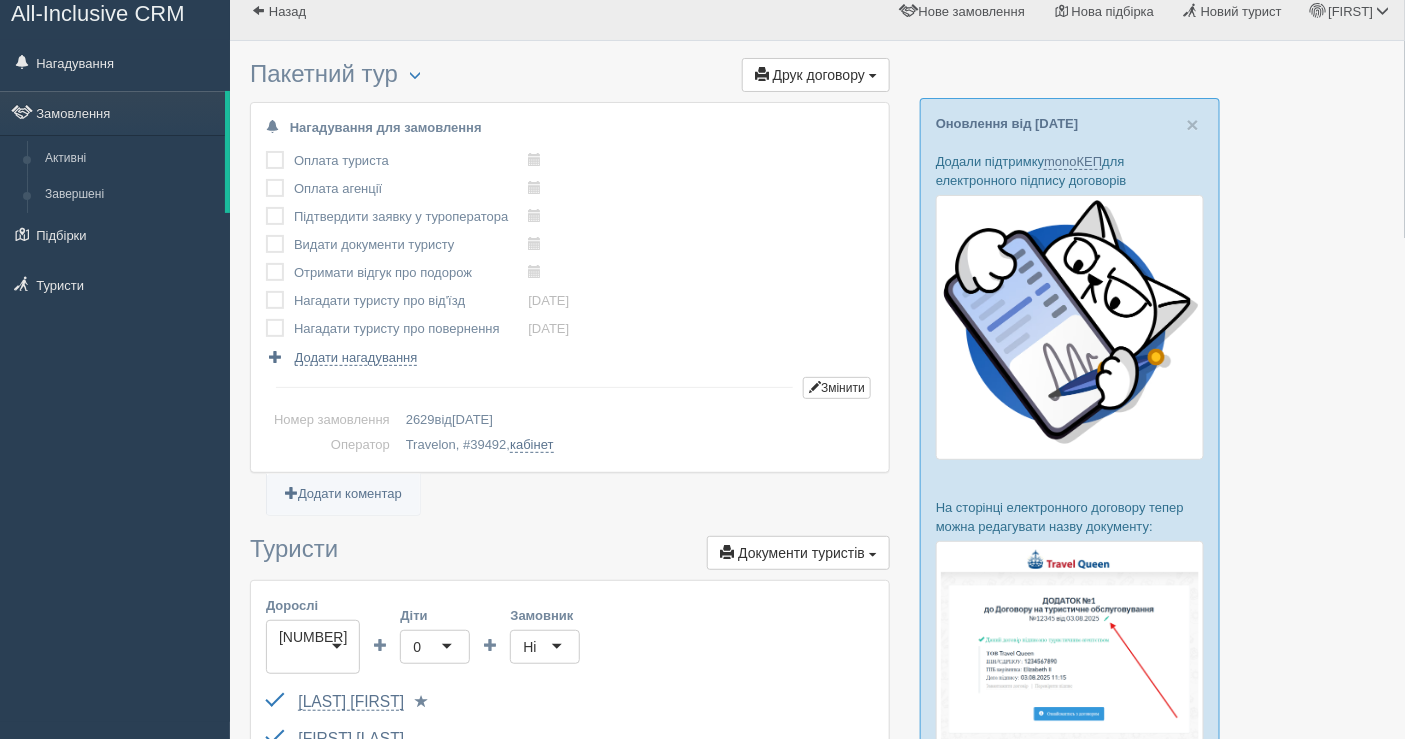 scroll, scrollTop: 0, scrollLeft: 0, axis: both 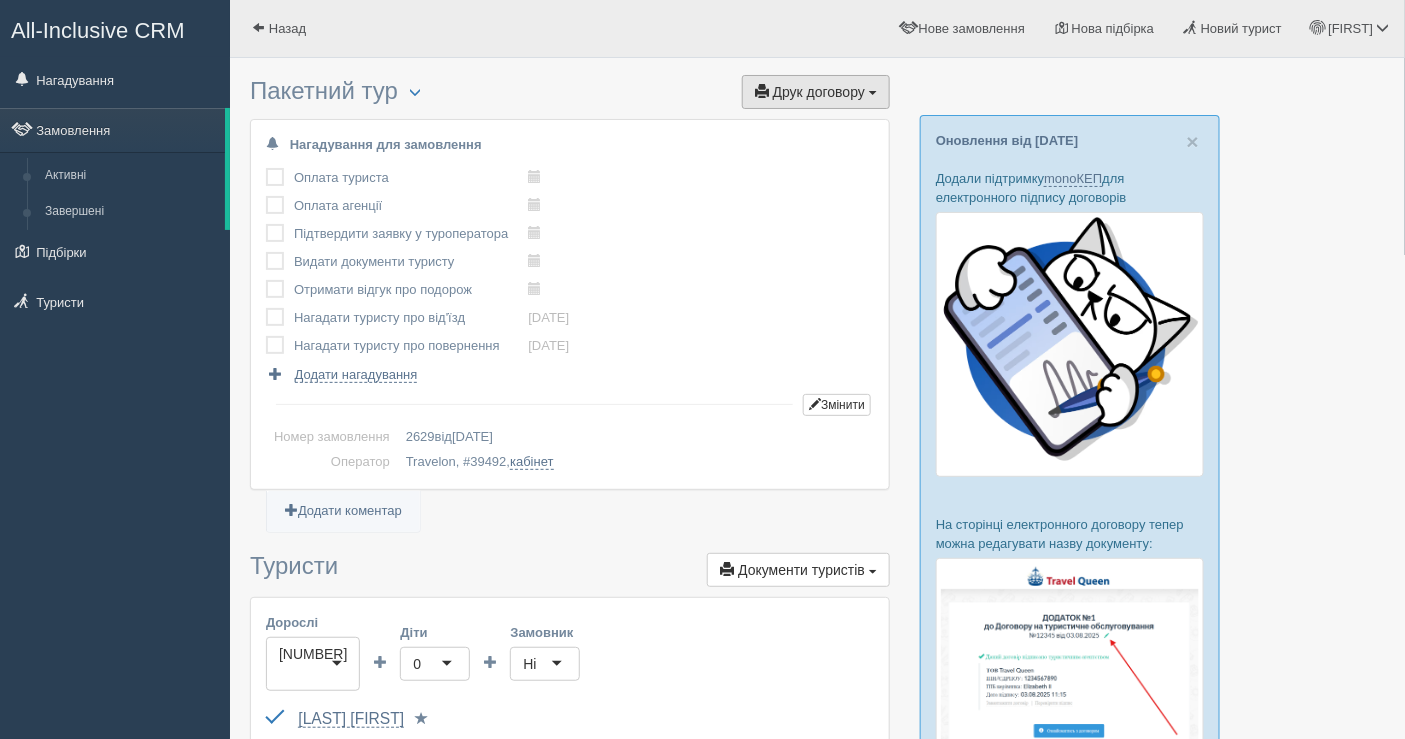 click on "Друк договору
Друк" at bounding box center (816, 92) 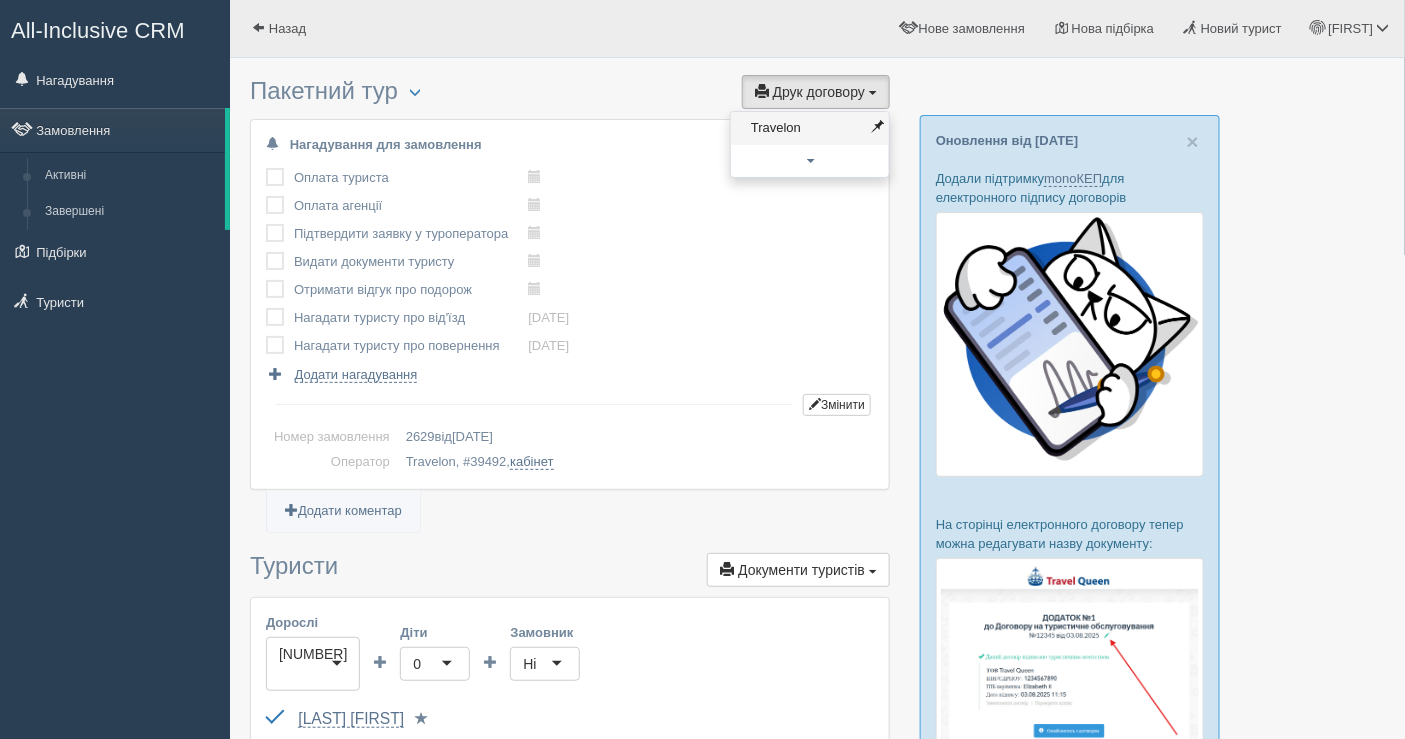 click on "Travelon" at bounding box center [810, 128] 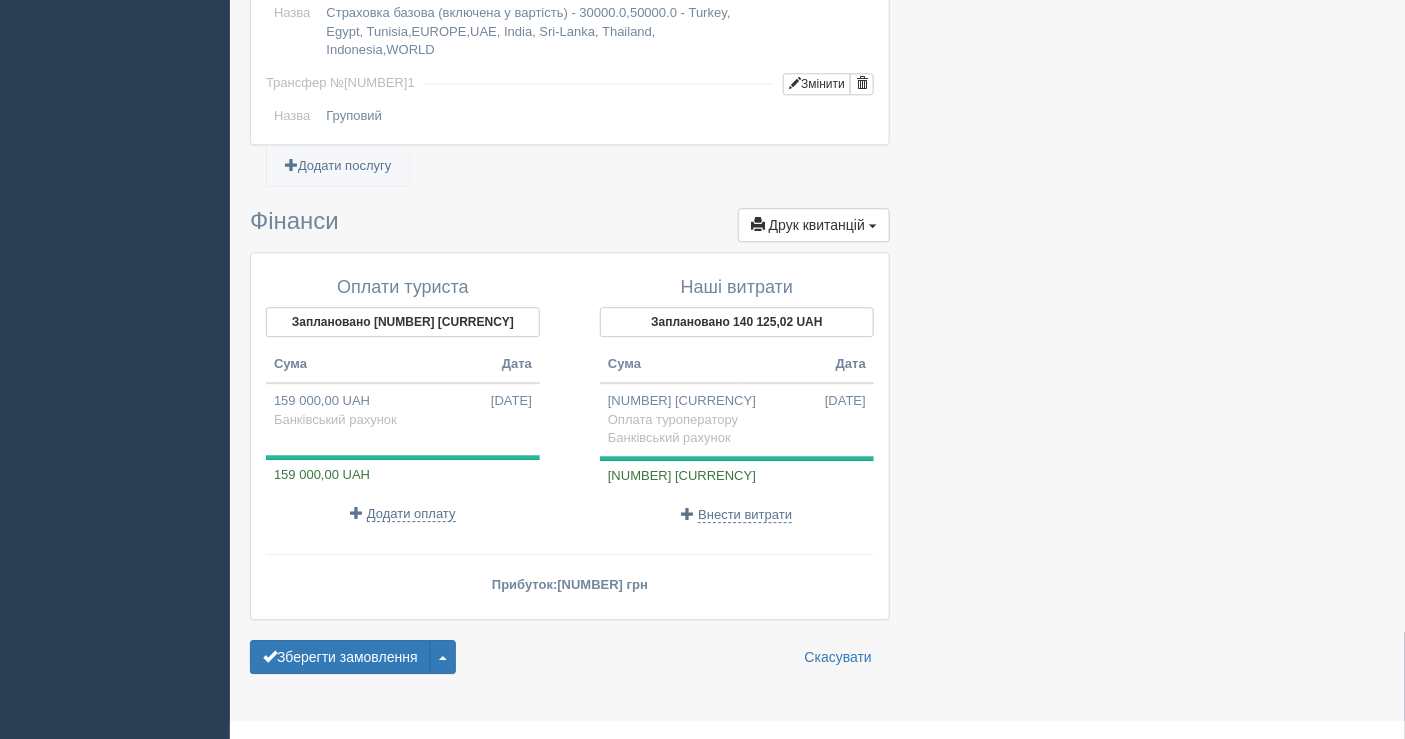 scroll, scrollTop: 1657, scrollLeft: 0, axis: vertical 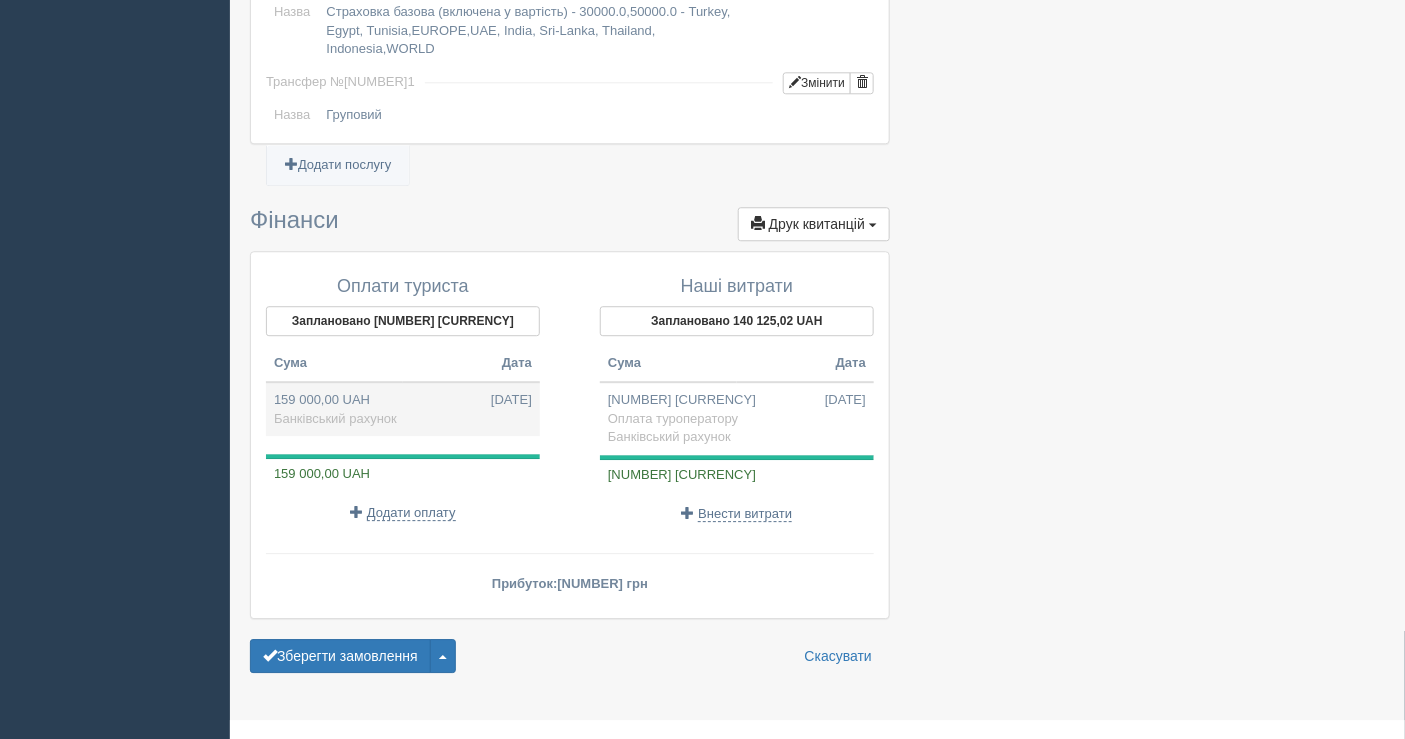 click on "159 000,00 UAH
01.08.2025
Банківський рахунок" at bounding box center [403, 409] 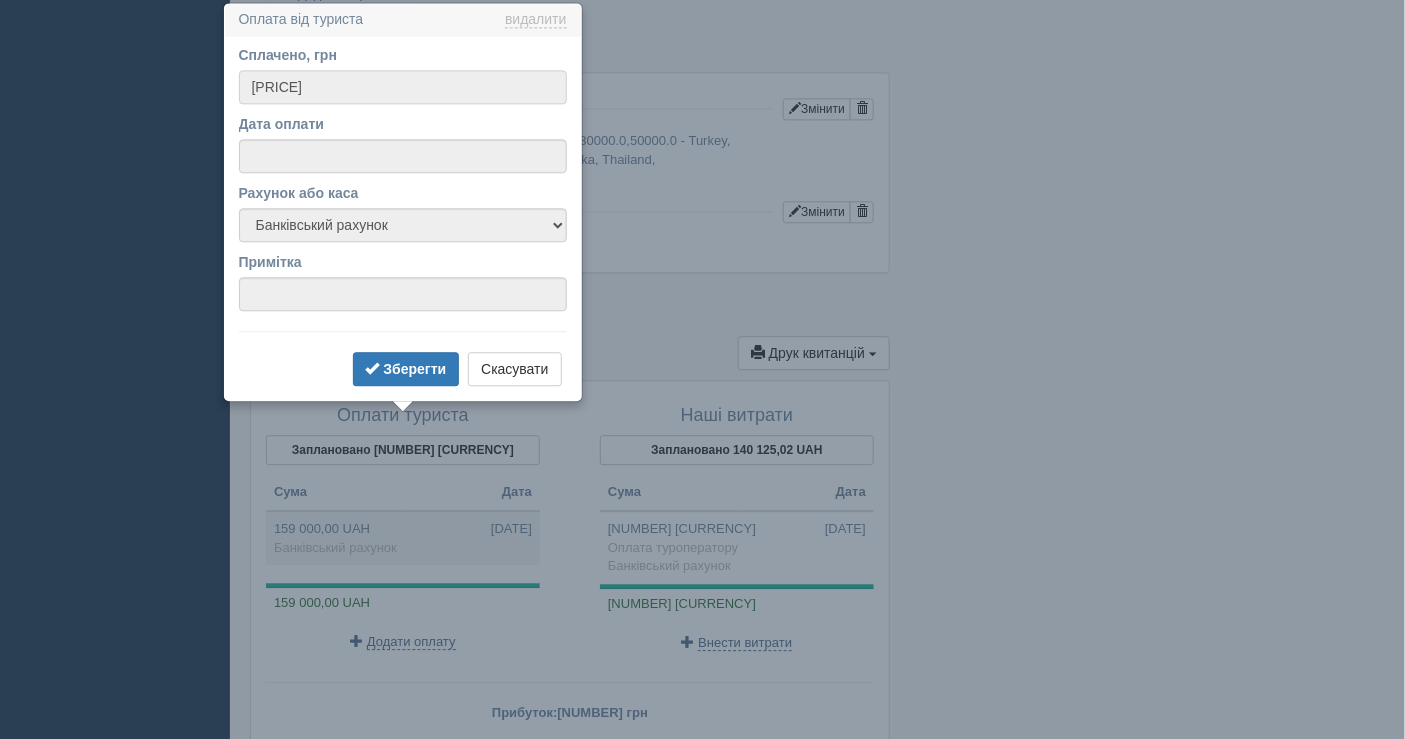 scroll, scrollTop: 1530, scrollLeft: 0, axis: vertical 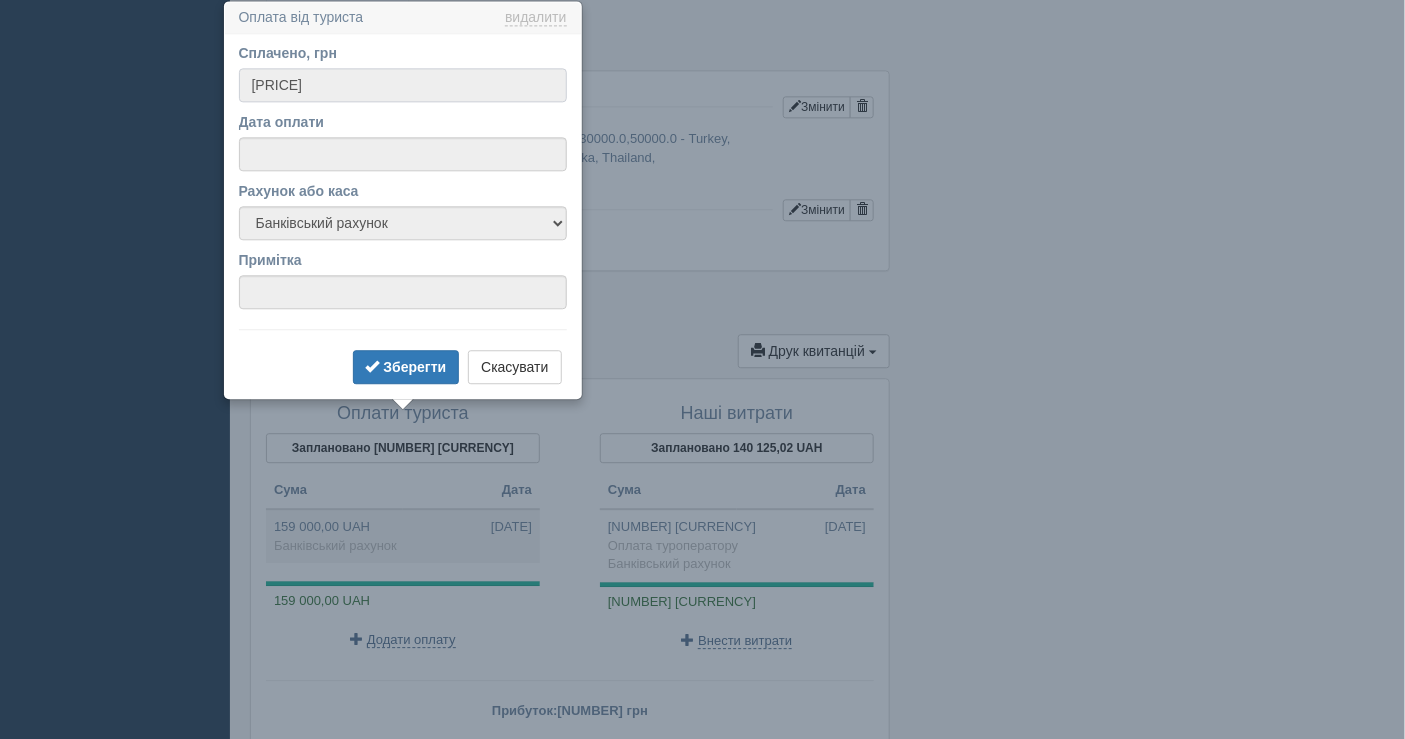 click on "159000.00" at bounding box center [403, 85] 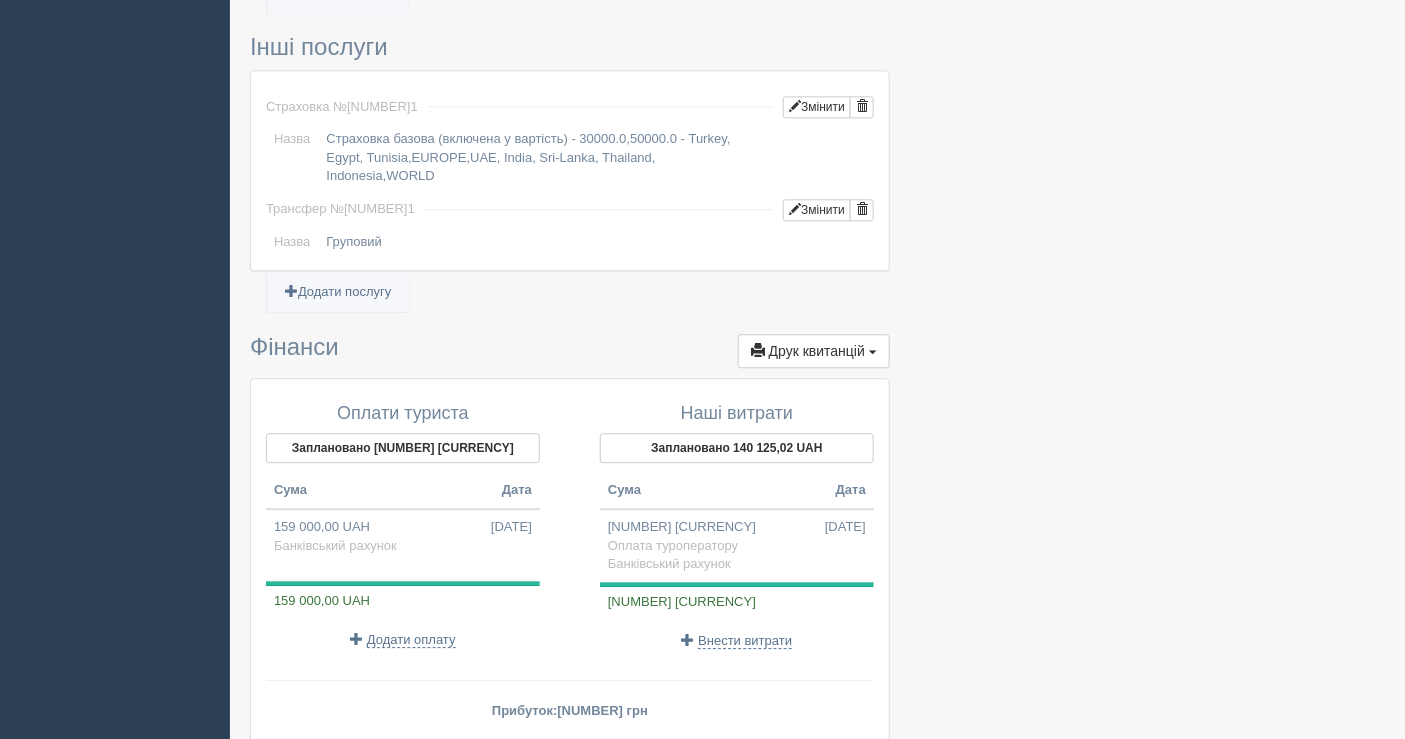click on "Додати оплату" at bounding box center (403, 639) 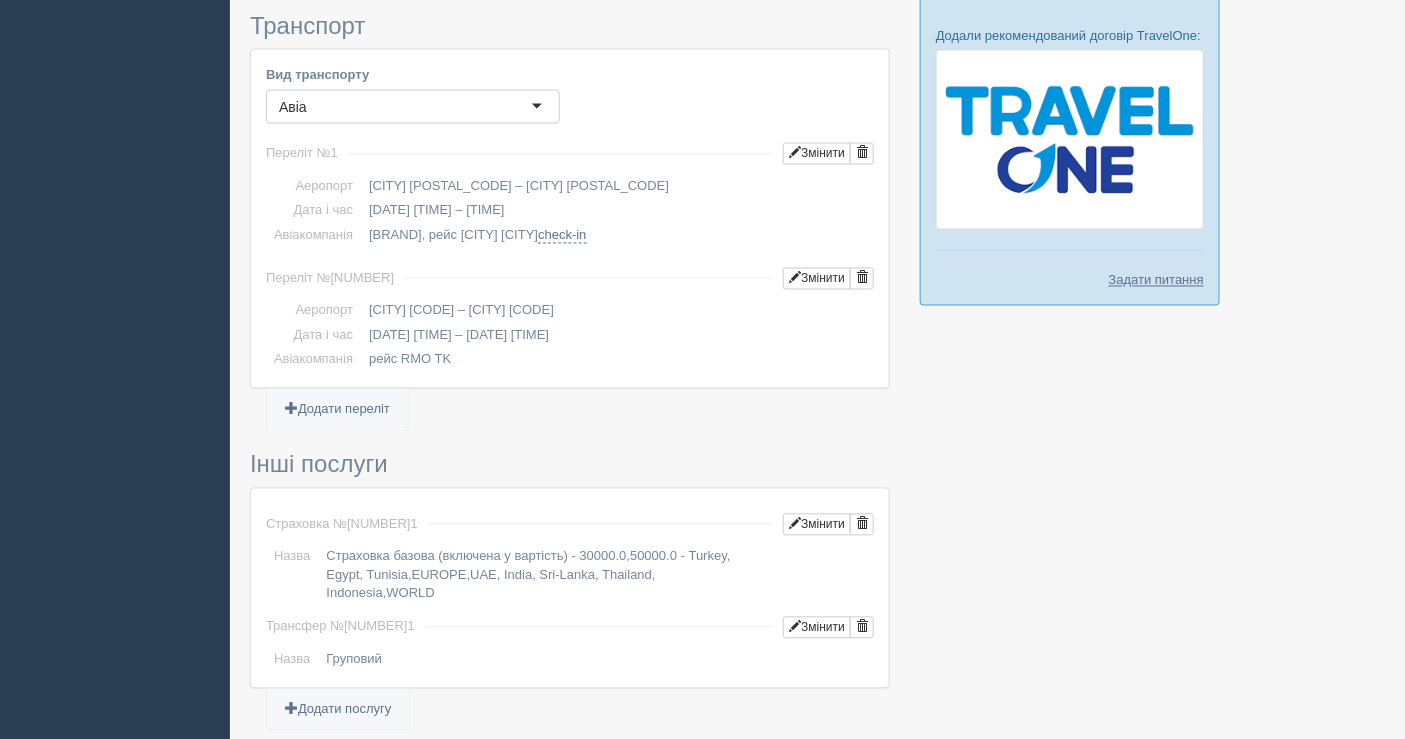 scroll, scrollTop: 1101, scrollLeft: 0, axis: vertical 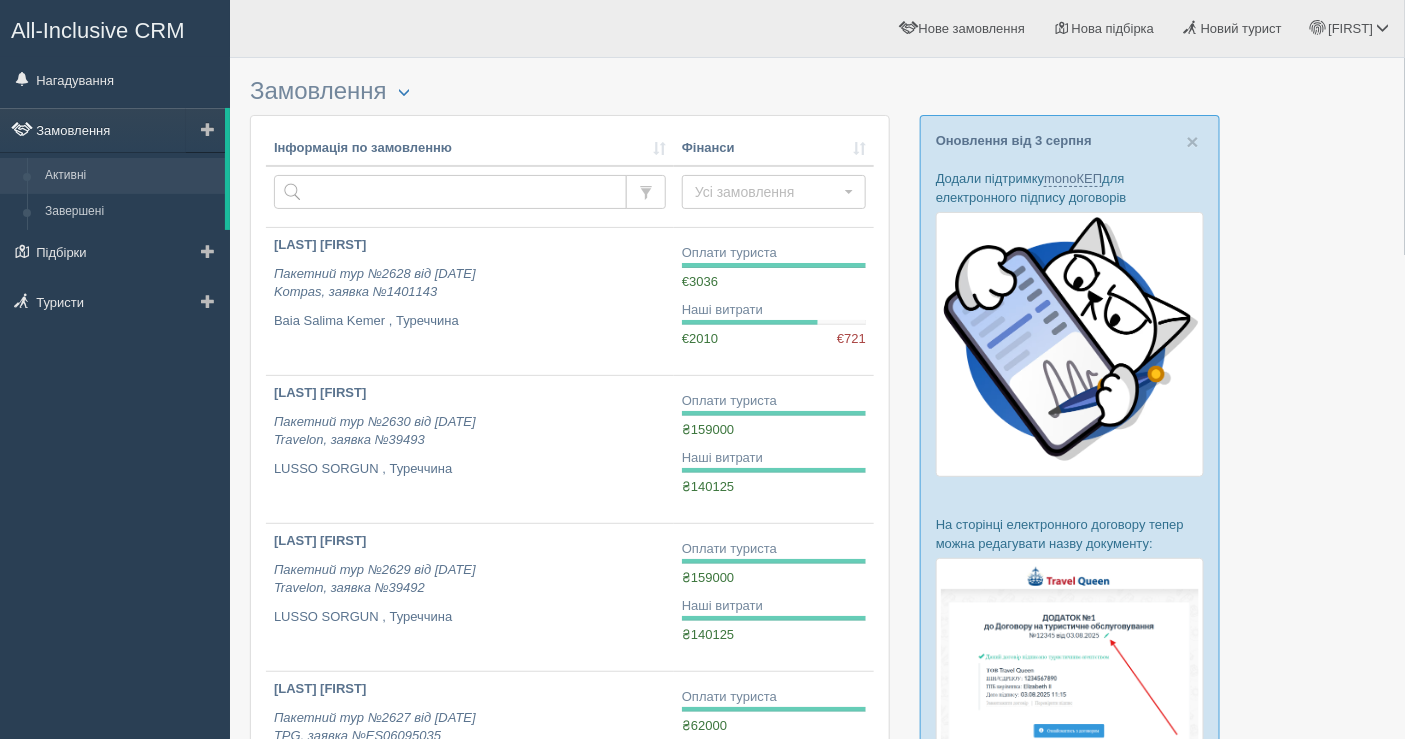 click on "Замовлення" at bounding box center (112, 130) 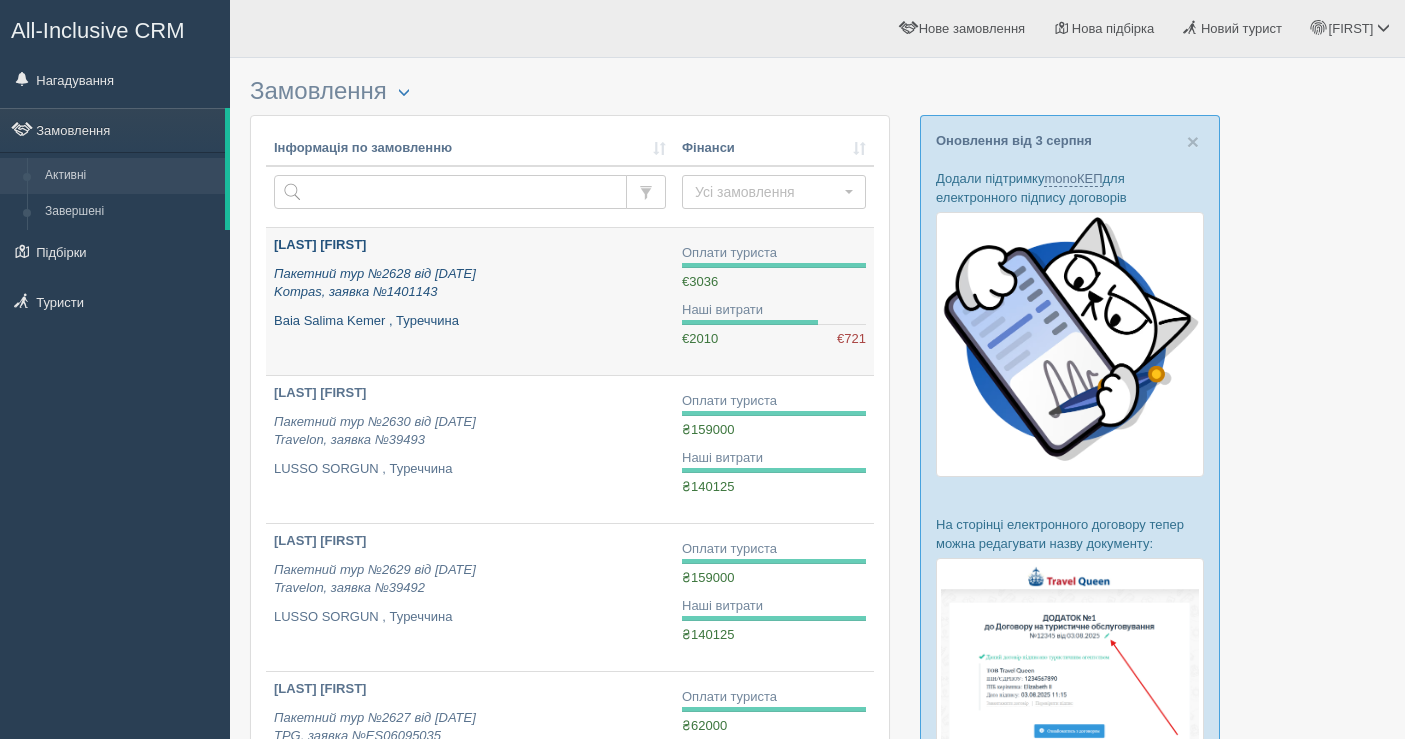 scroll, scrollTop: 0, scrollLeft: 0, axis: both 